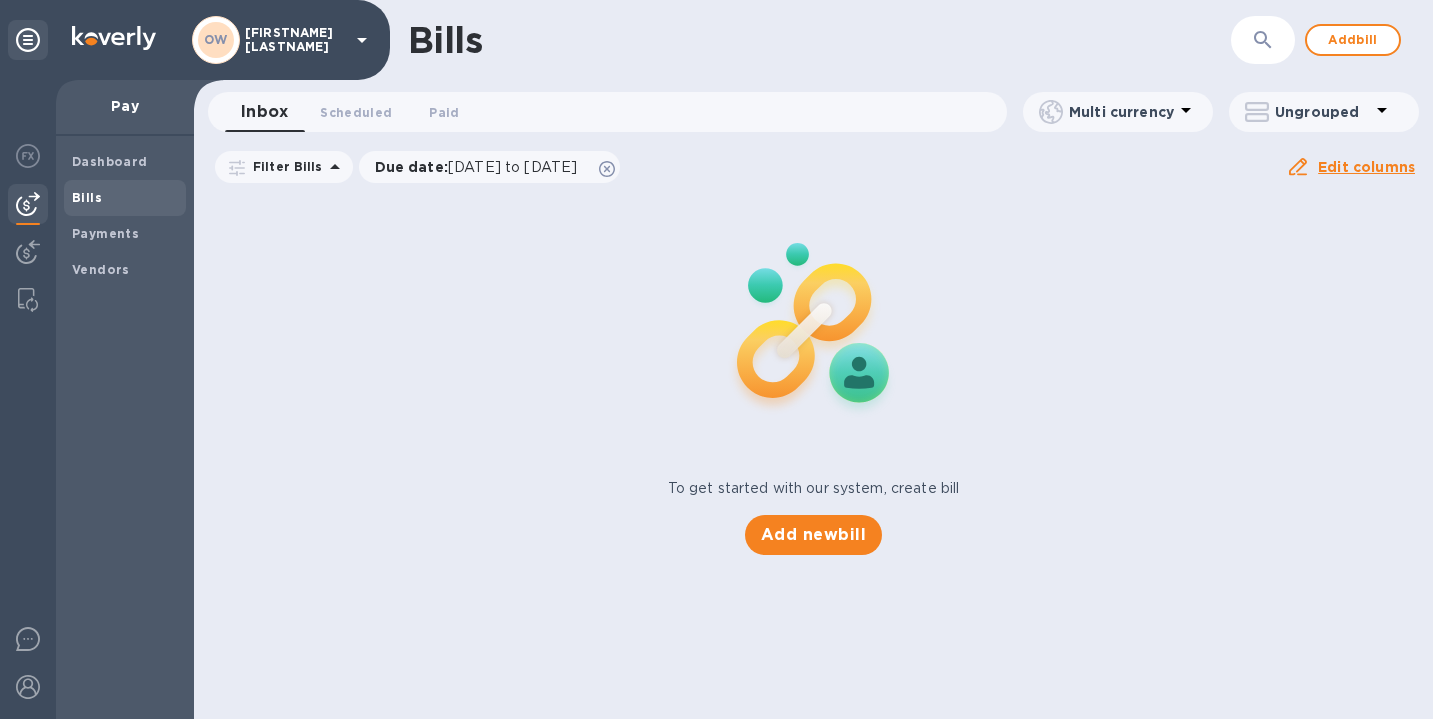 scroll, scrollTop: 0, scrollLeft: 0, axis: both 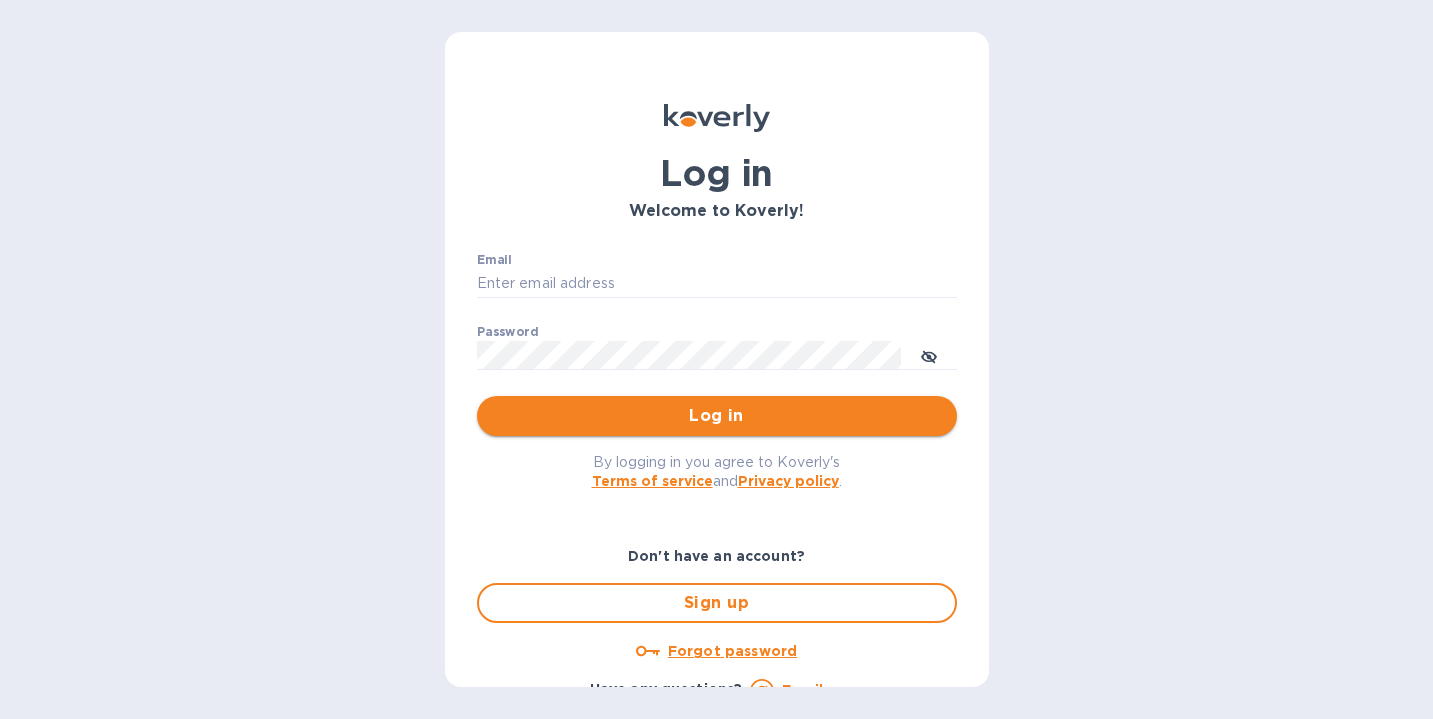 type on "[EMAIL]" 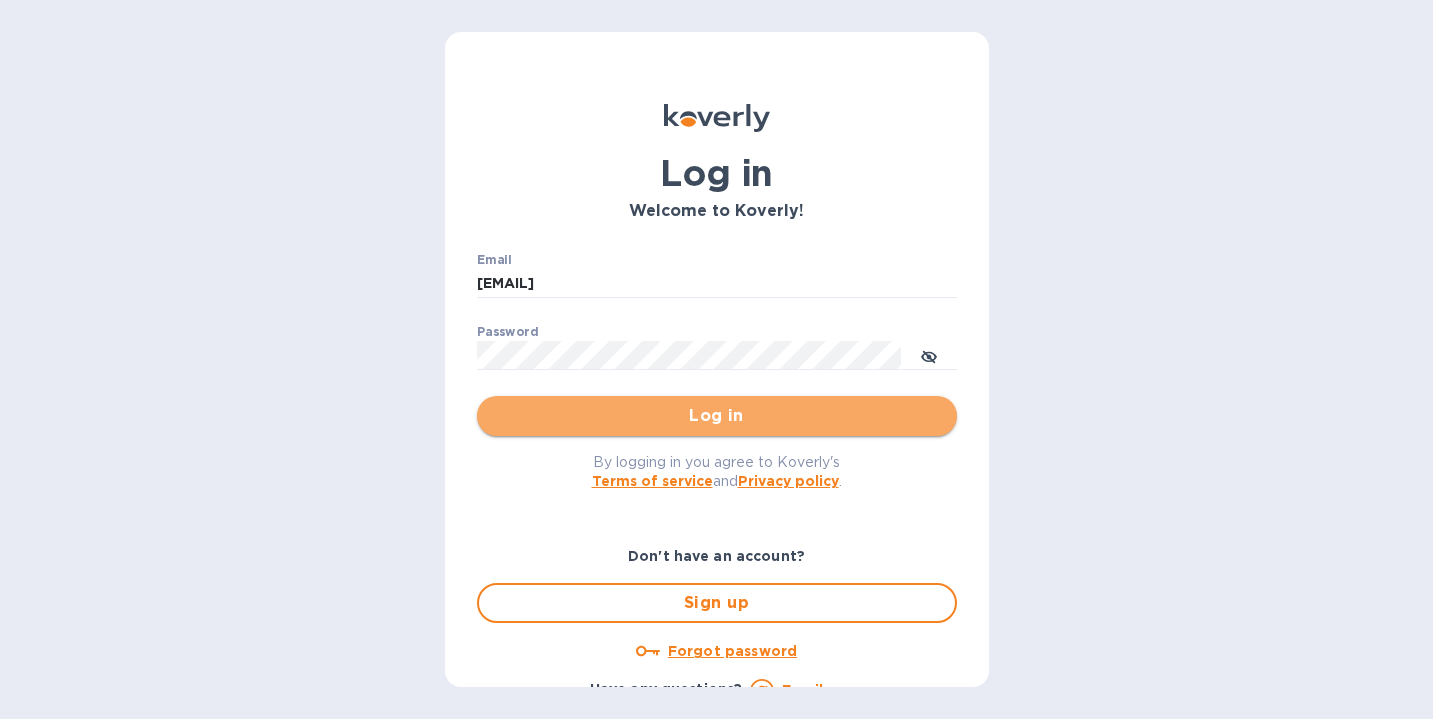 click on "Log in" at bounding box center (717, 416) 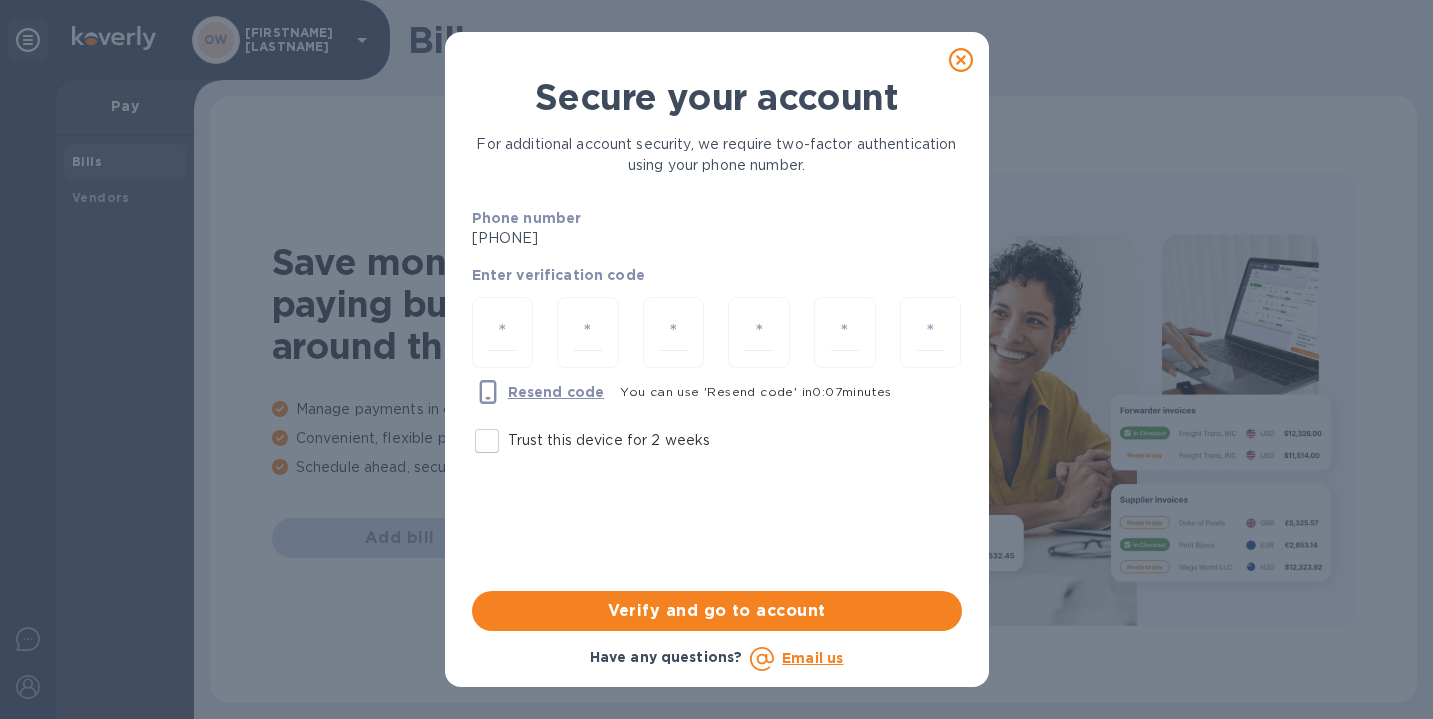 click on "Trust this device for 2 weeks" at bounding box center [487, 441] 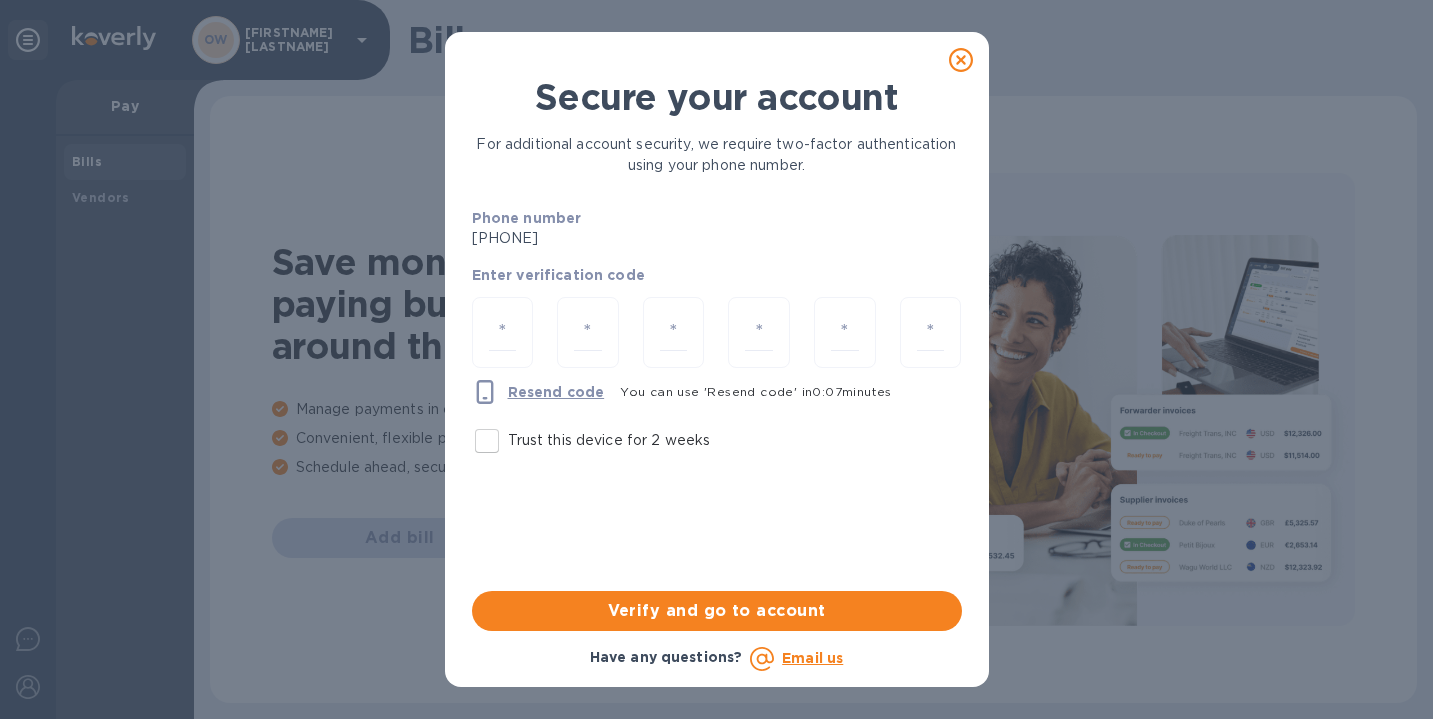 checkbox on "true" 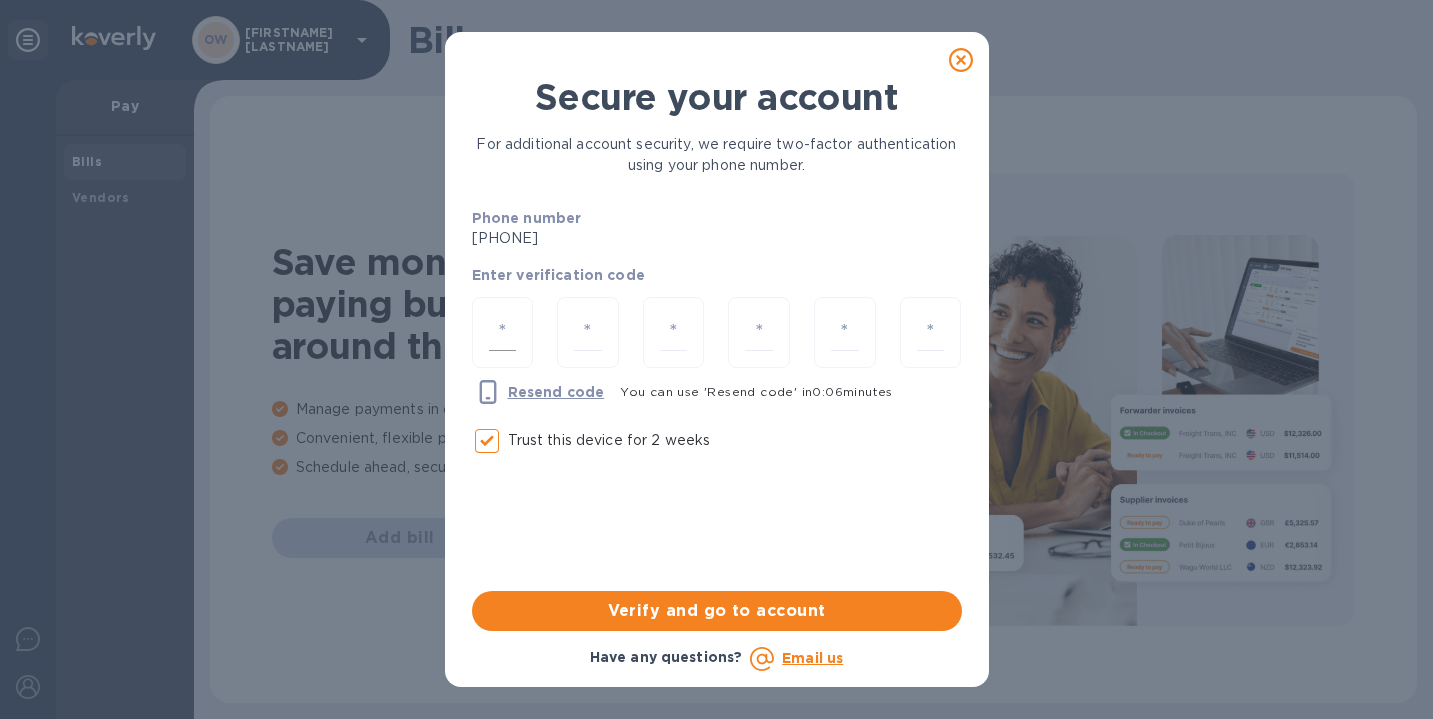 click at bounding box center [503, 332] 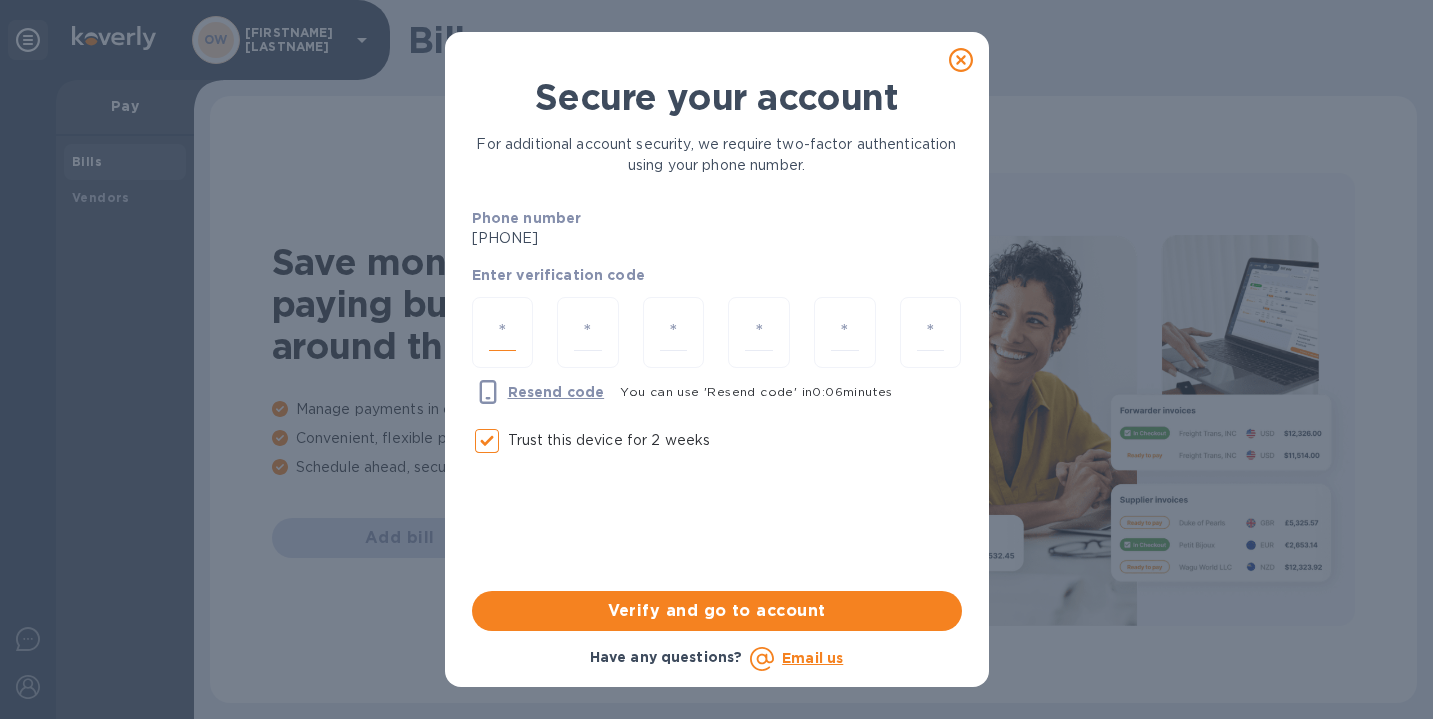 type on "2" 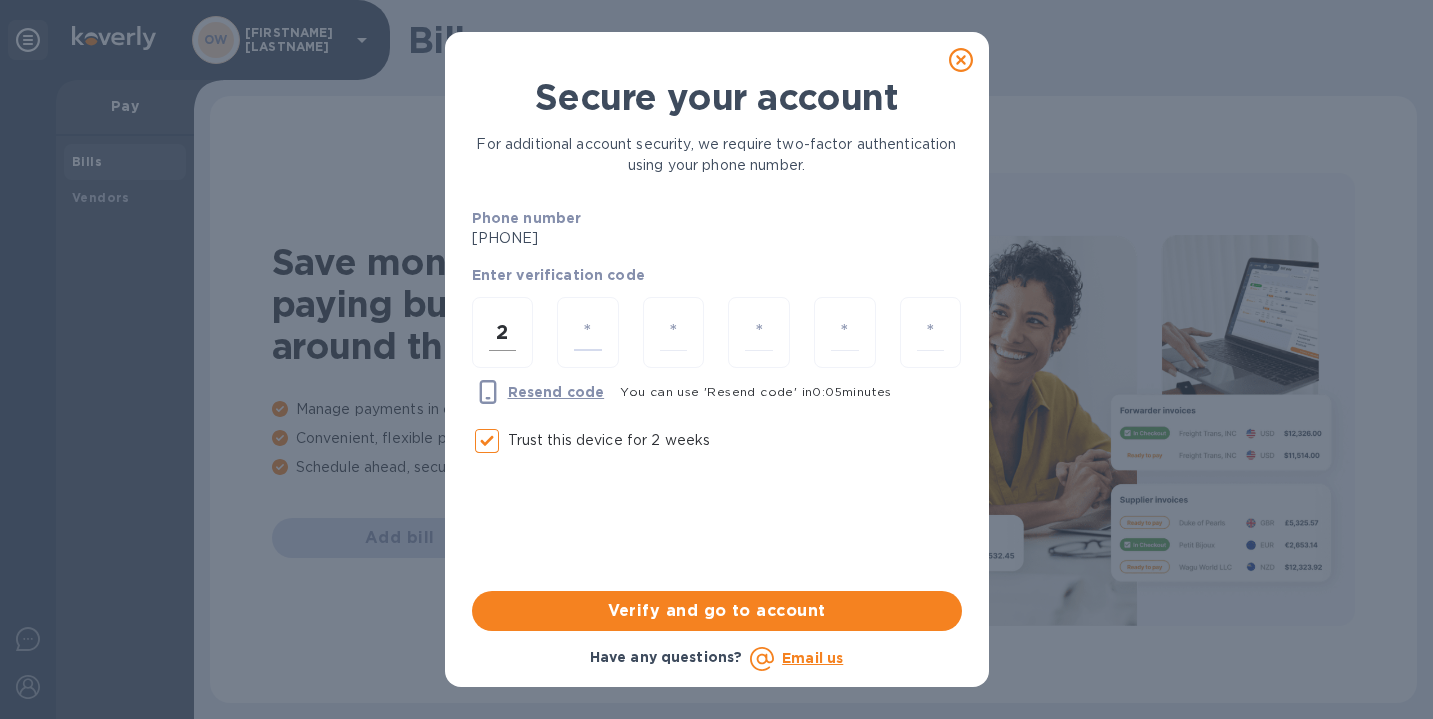 type on "7" 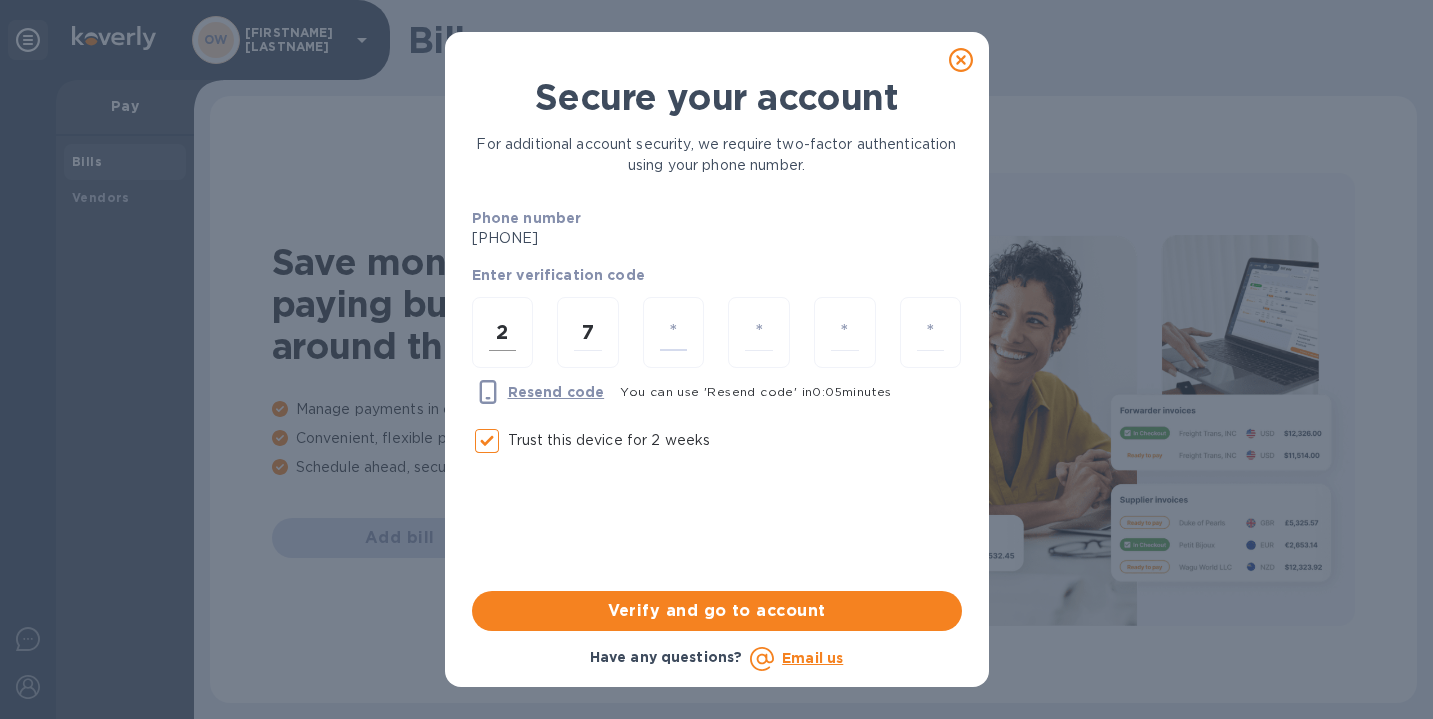 type on "4" 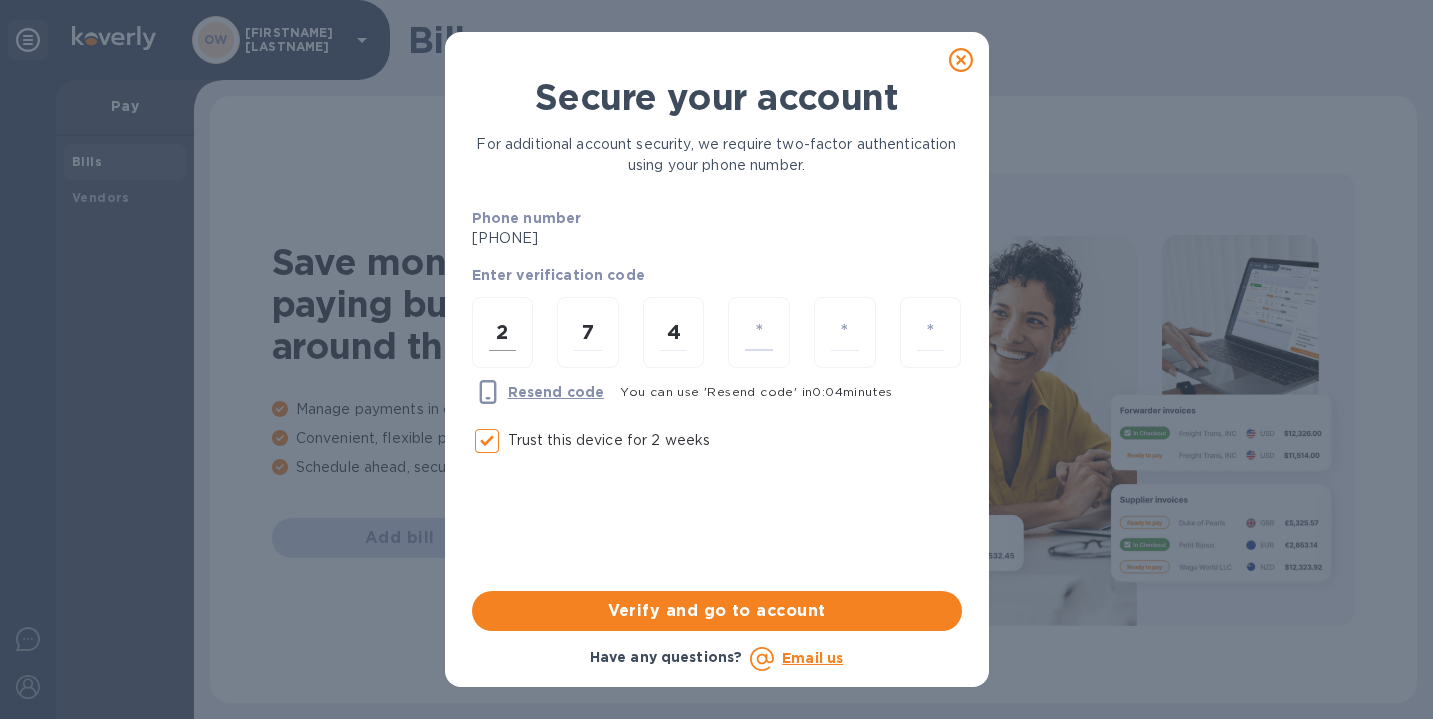 type on "8" 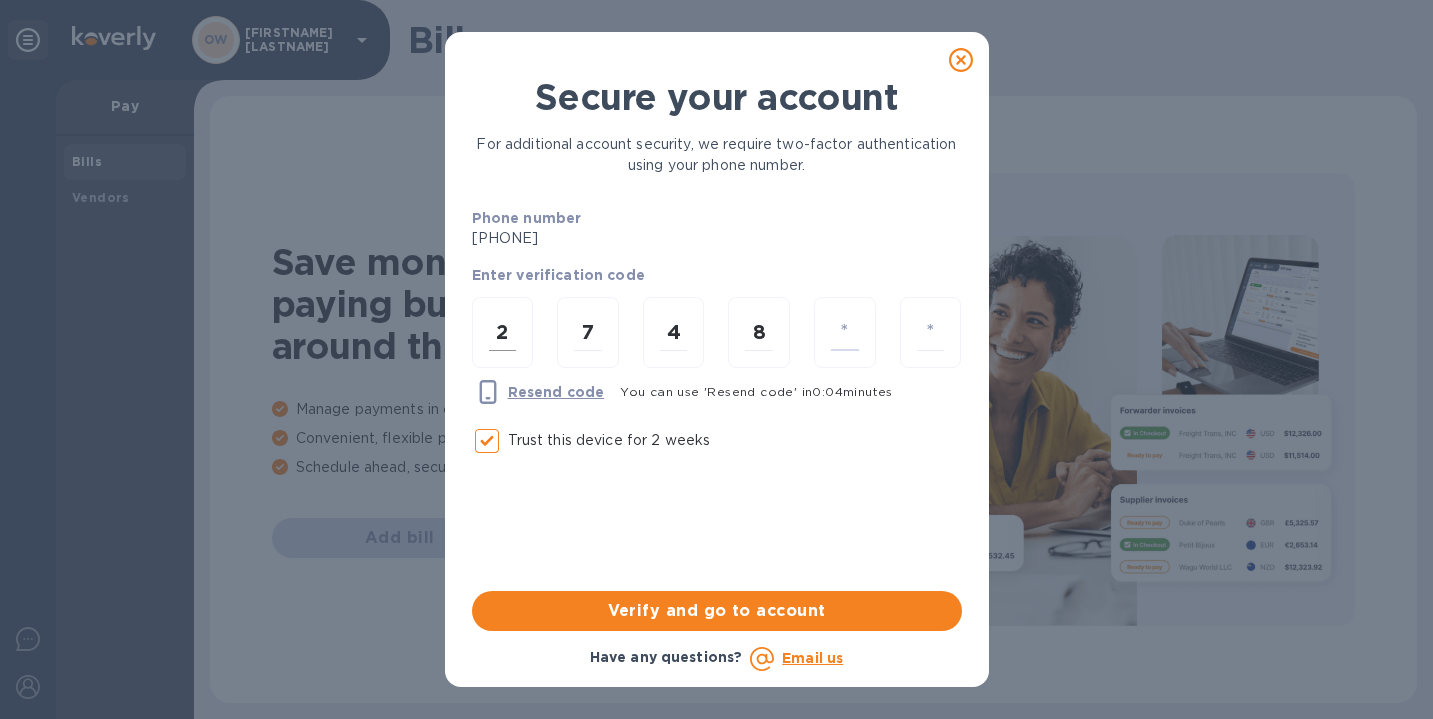 type on "7" 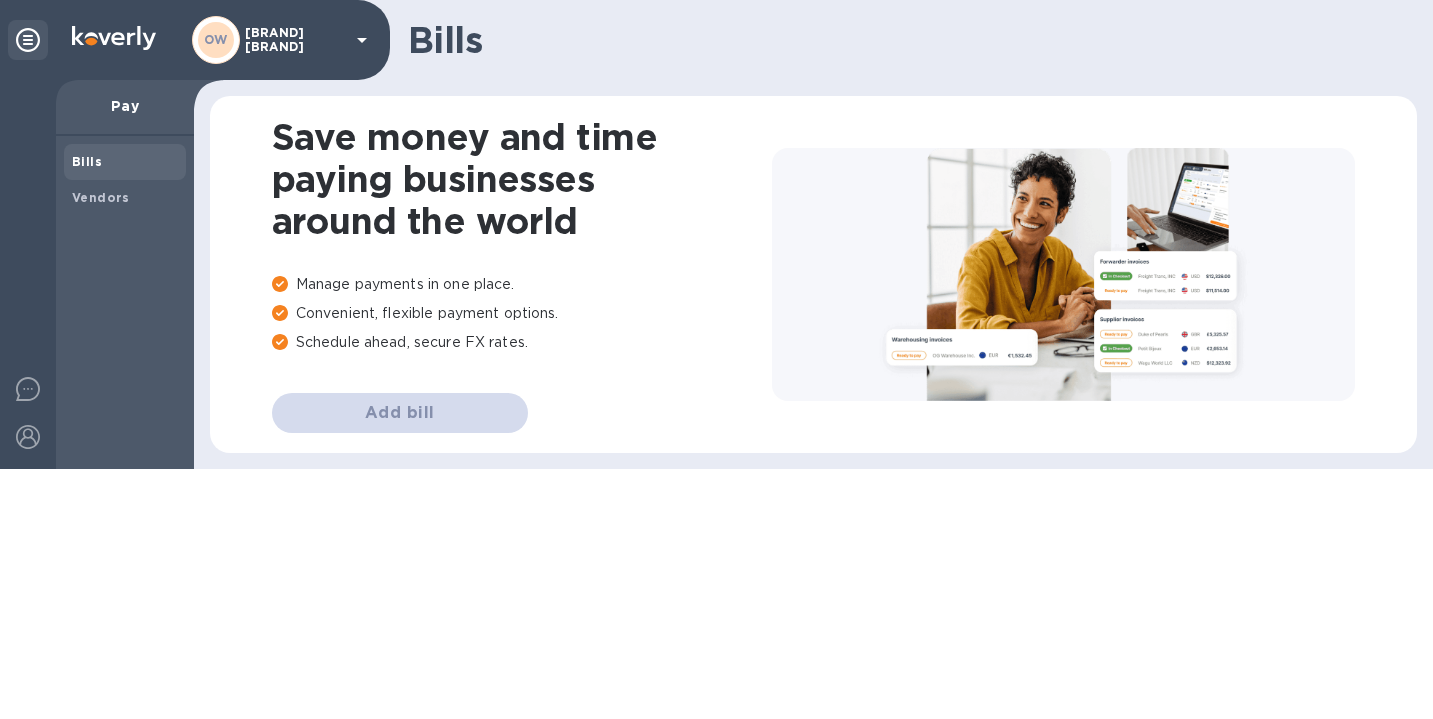 scroll, scrollTop: 0, scrollLeft: 0, axis: both 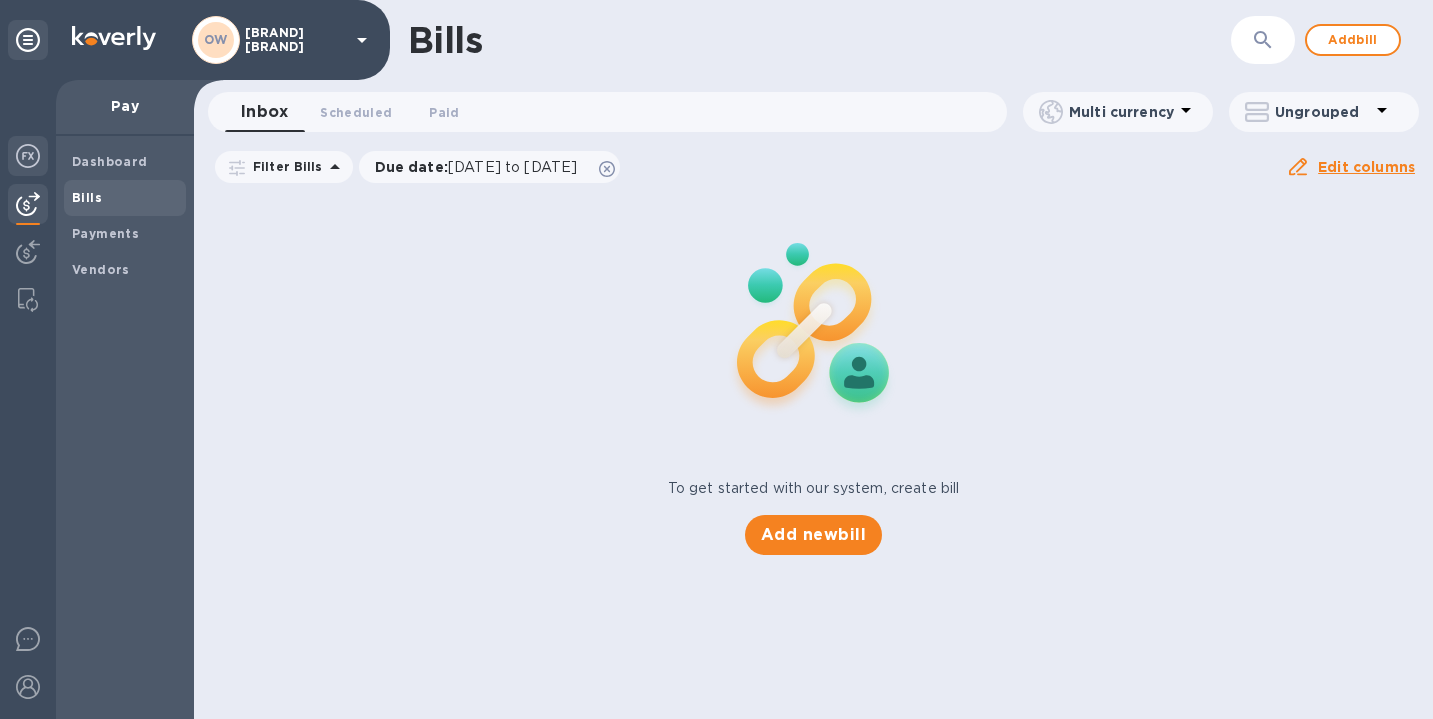 click at bounding box center (28, 156) 